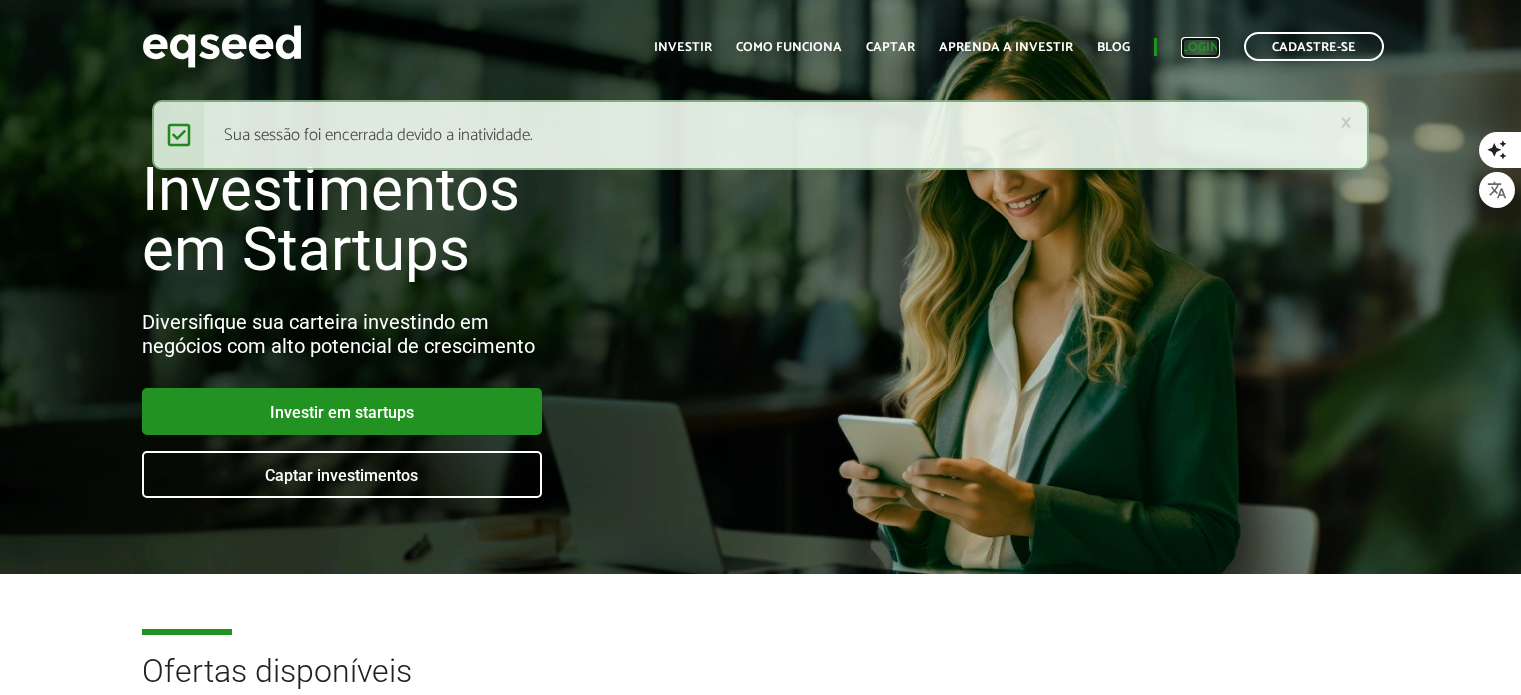 click on "Login" at bounding box center [1200, 47] 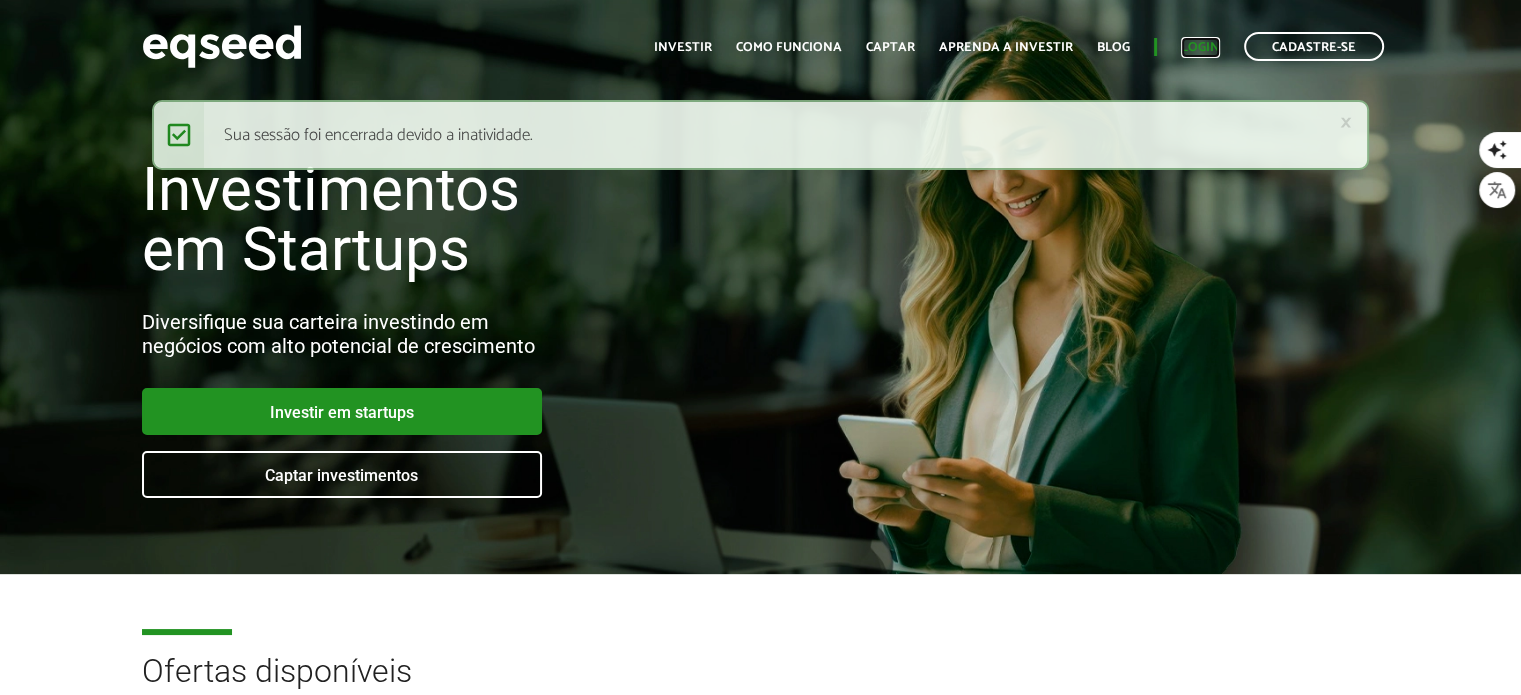 scroll, scrollTop: 0, scrollLeft: 0, axis: both 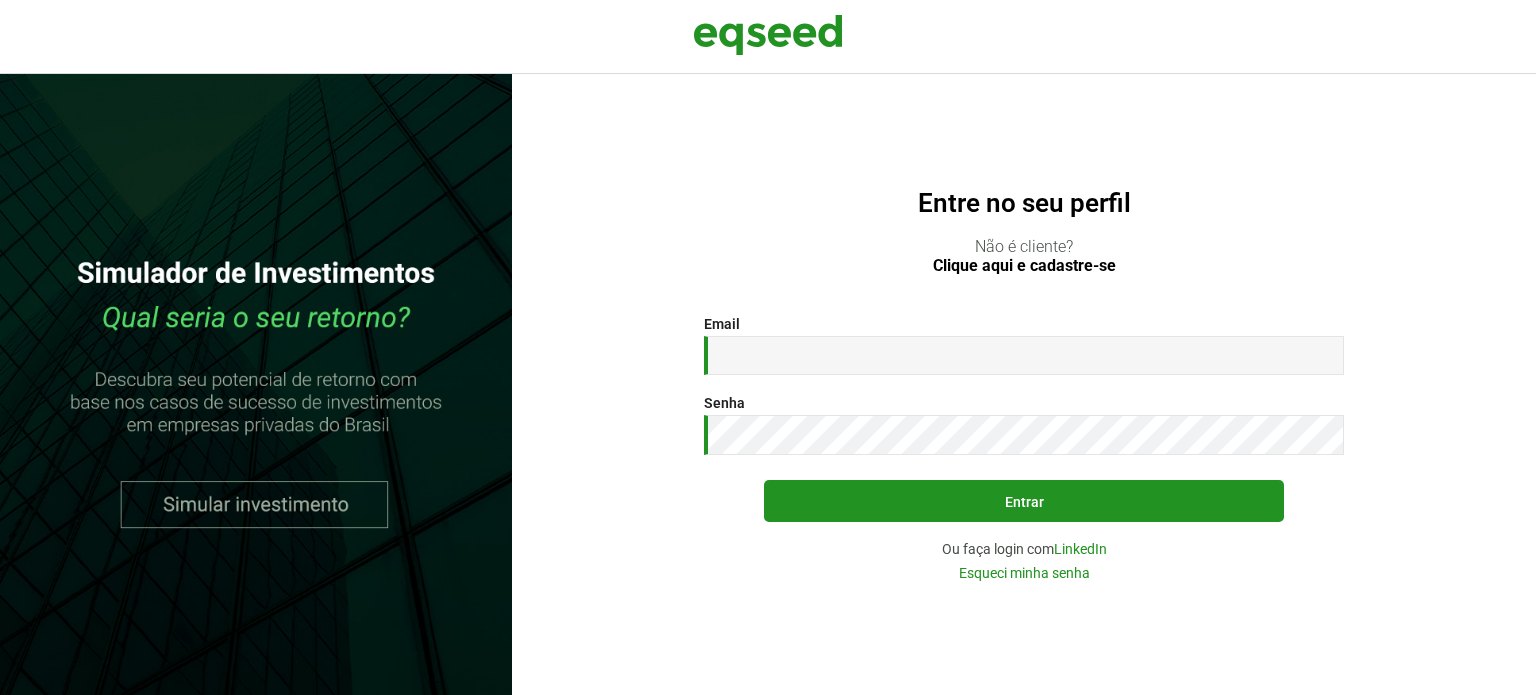 click on "Email  *" at bounding box center (1024, 355) 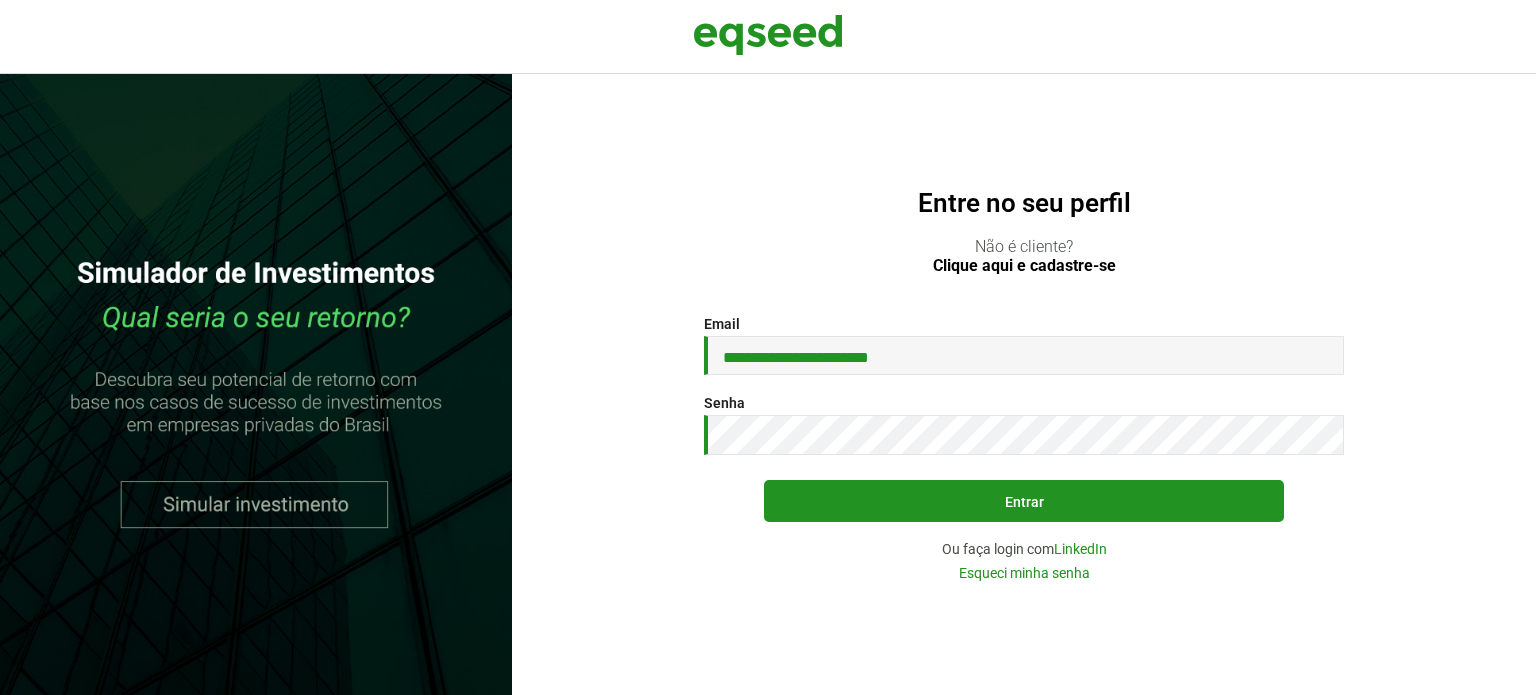 type on "**********" 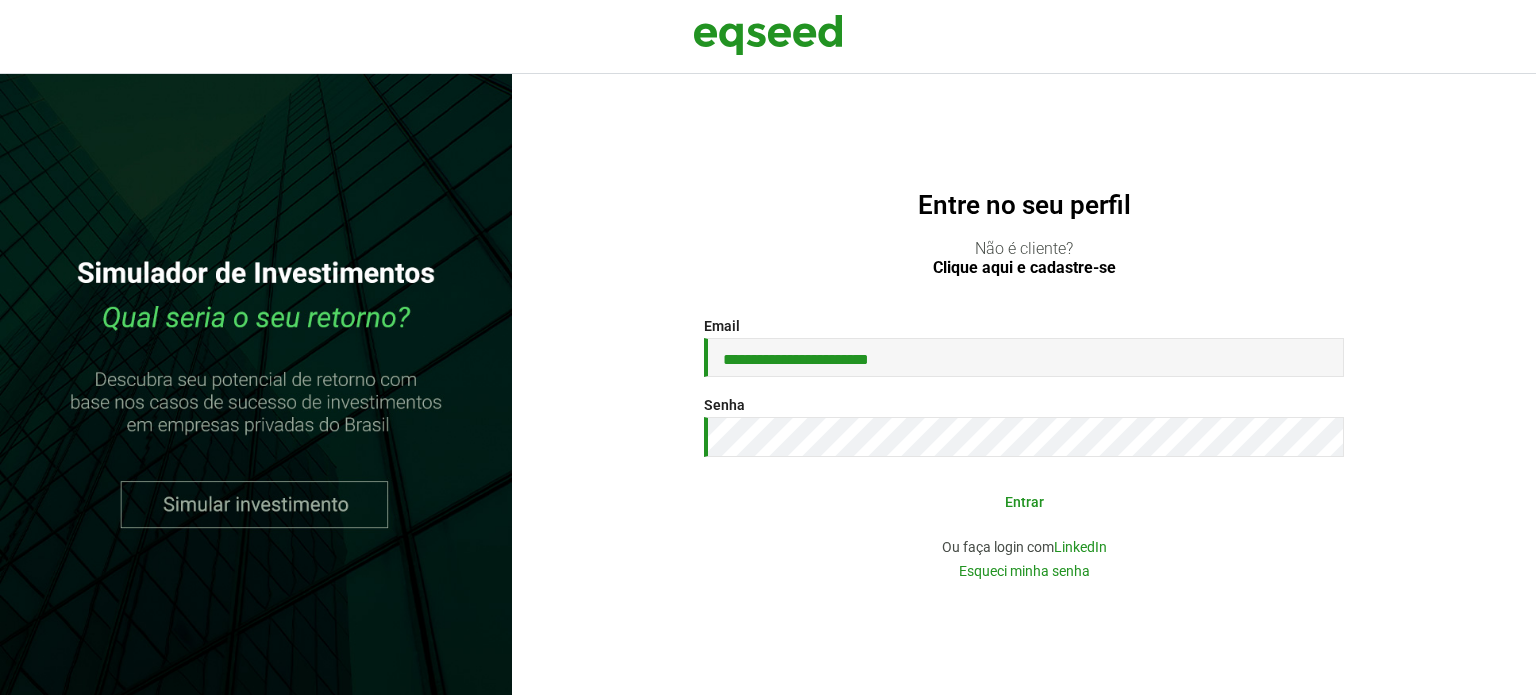 click on "Entrar" at bounding box center (1024, 501) 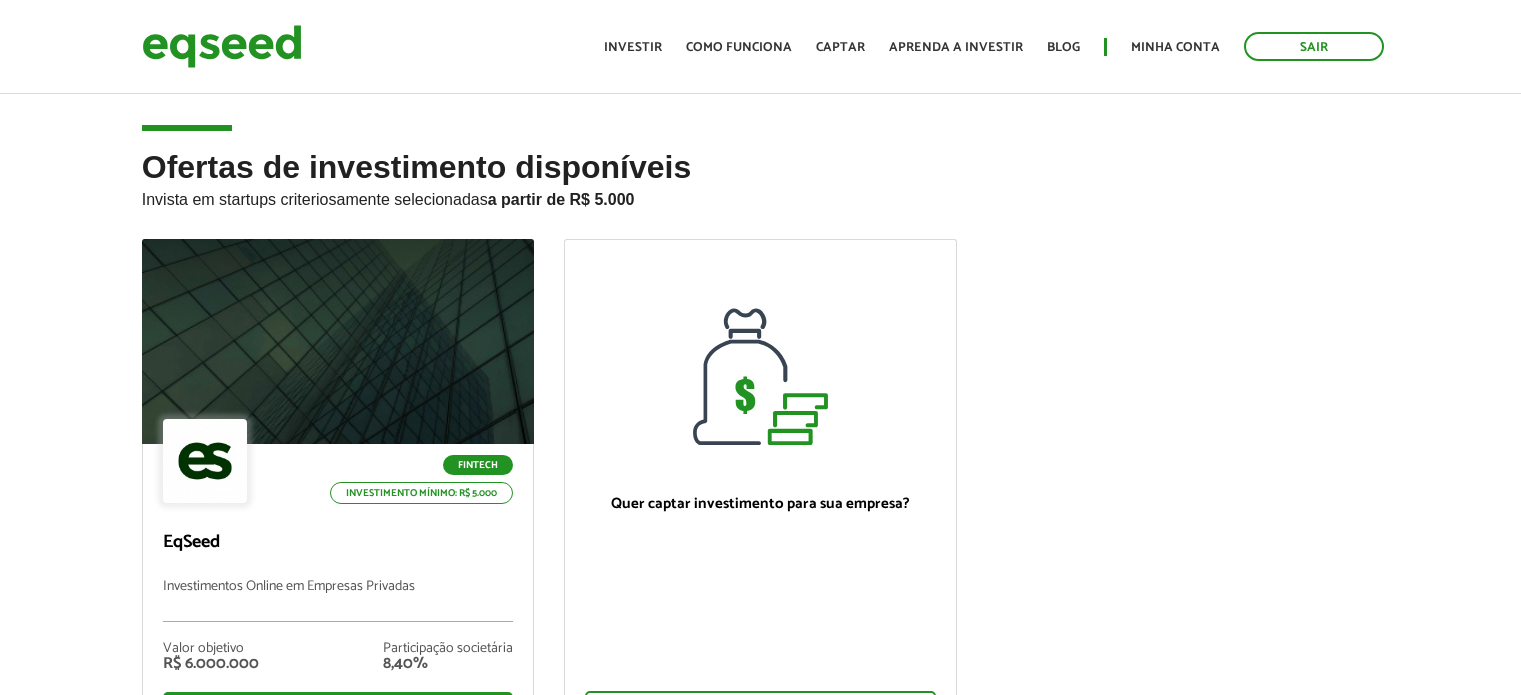 scroll, scrollTop: 0, scrollLeft: 0, axis: both 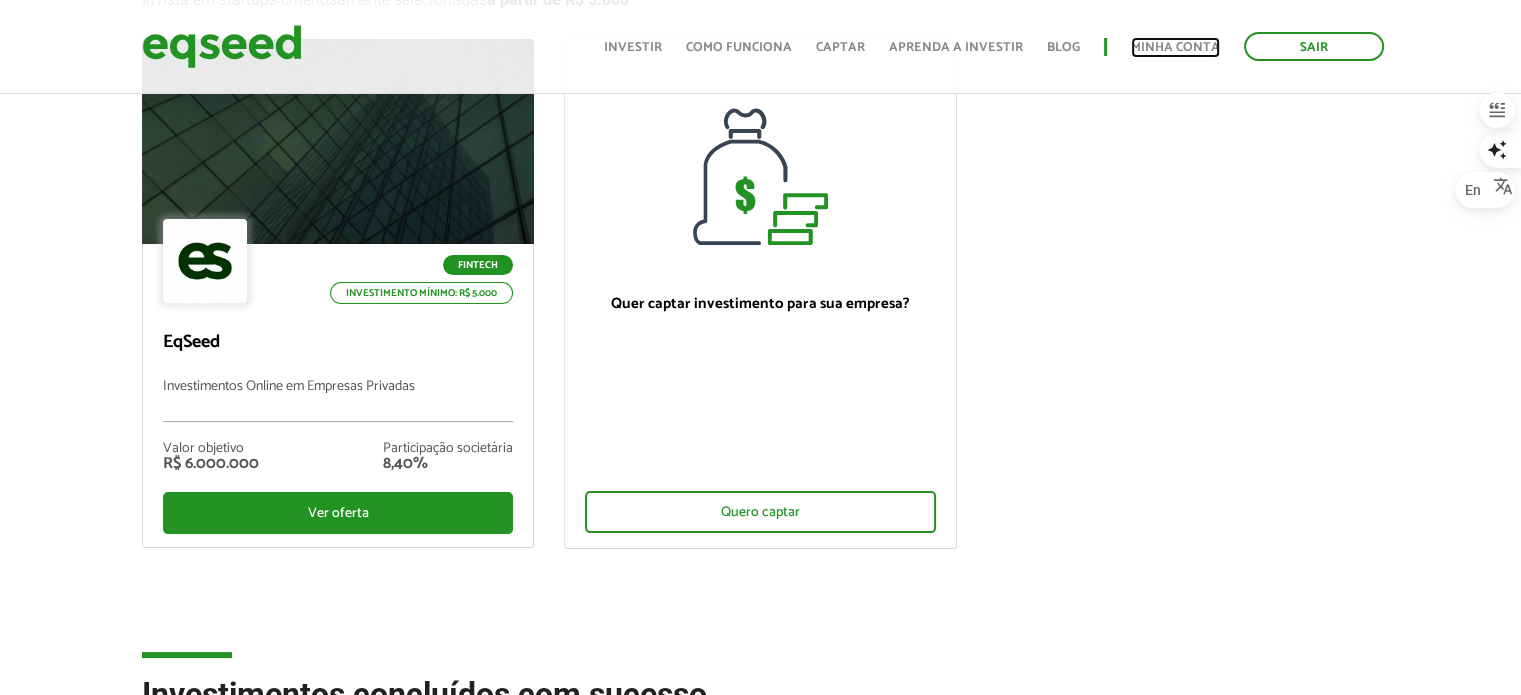 click on "Minha conta" at bounding box center (1175, 47) 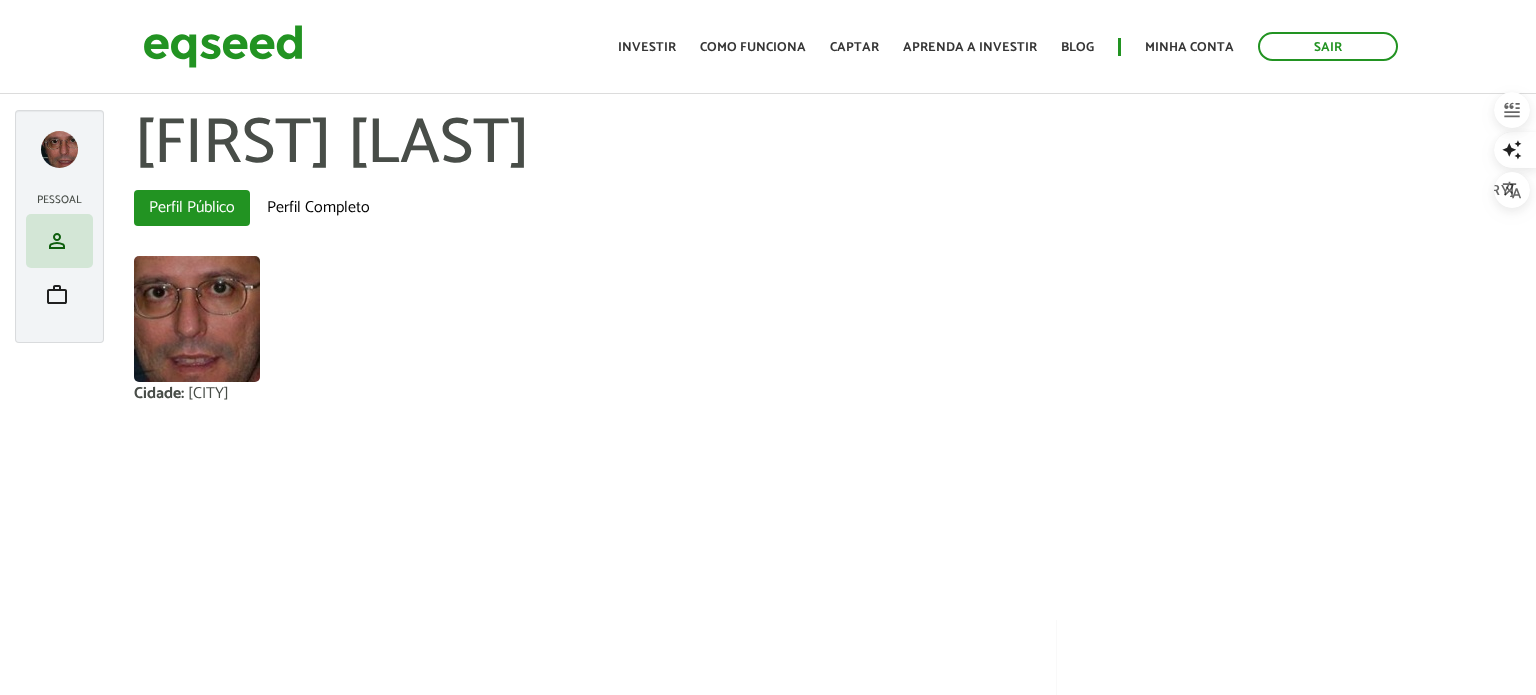 scroll, scrollTop: 0, scrollLeft: 0, axis: both 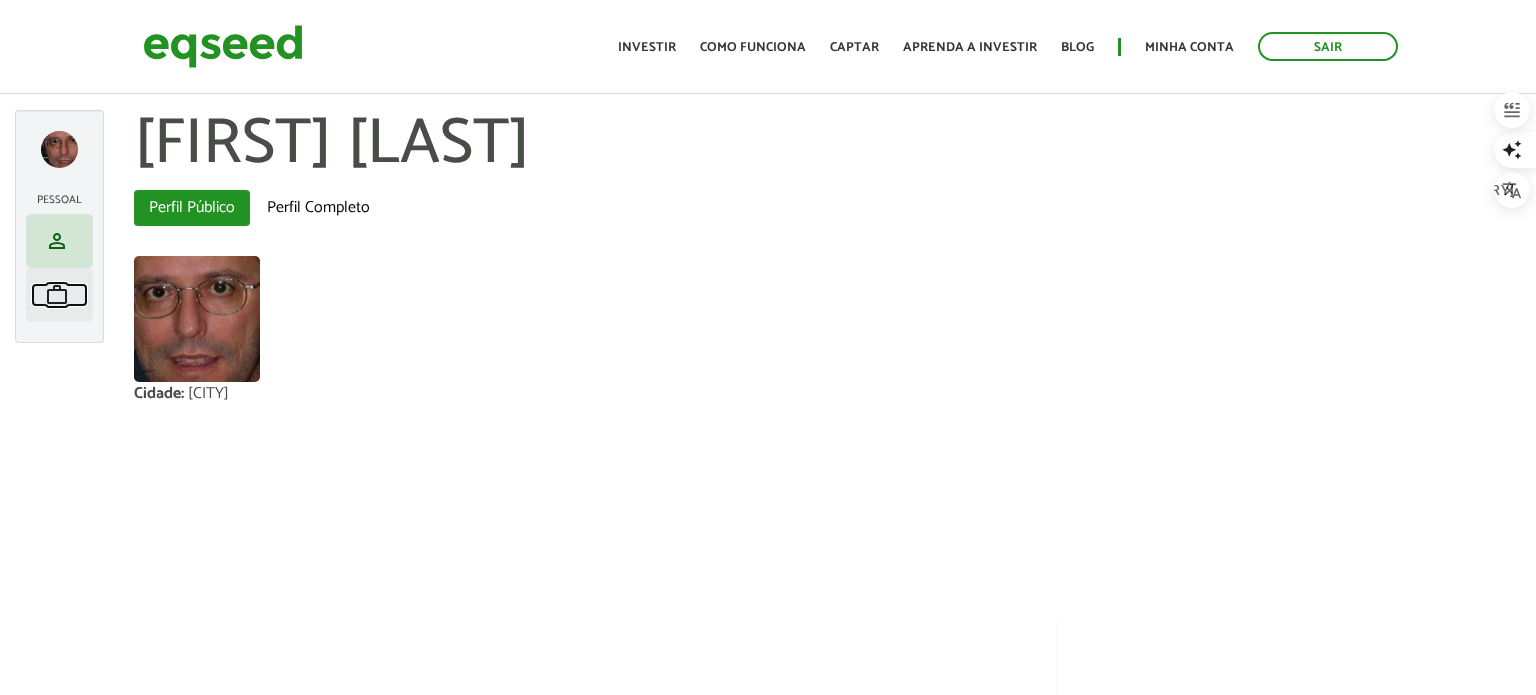 click on "work" at bounding box center [57, 295] 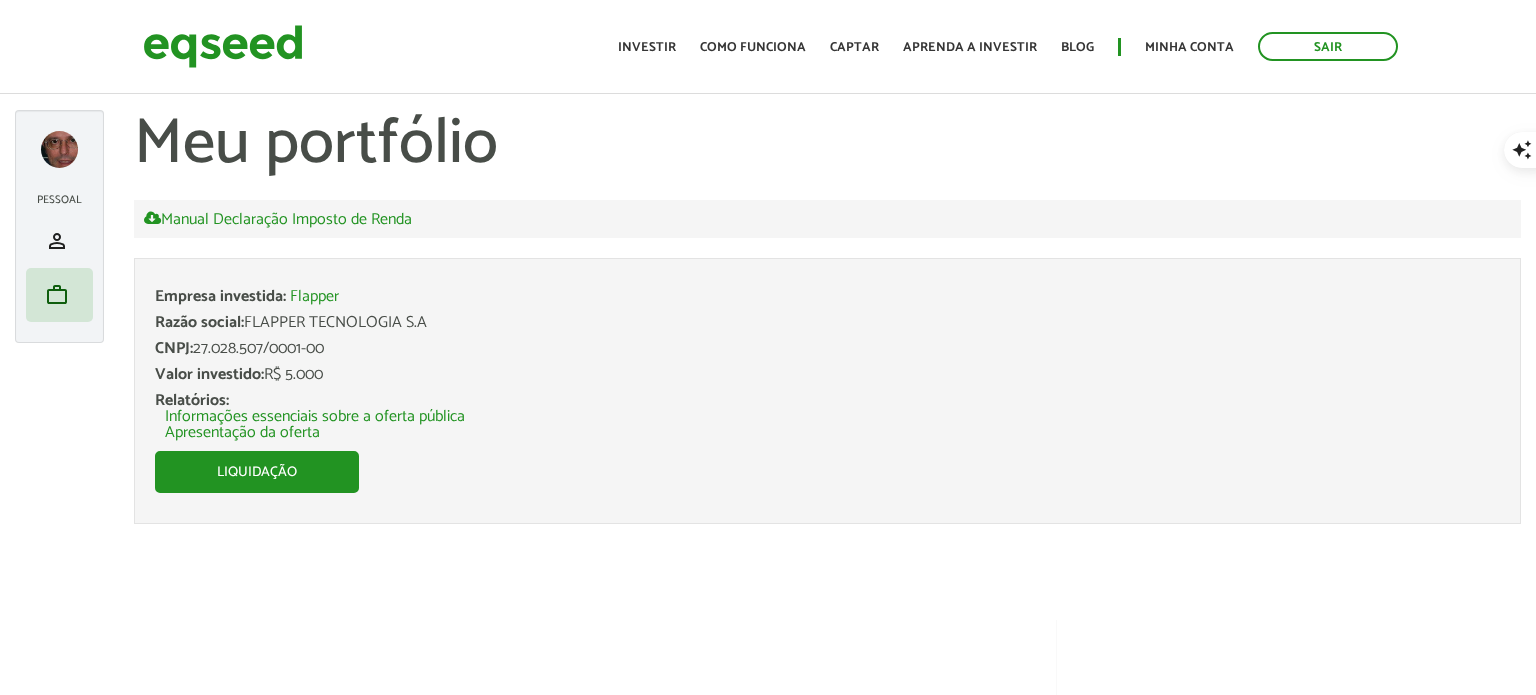 scroll, scrollTop: 0, scrollLeft: 0, axis: both 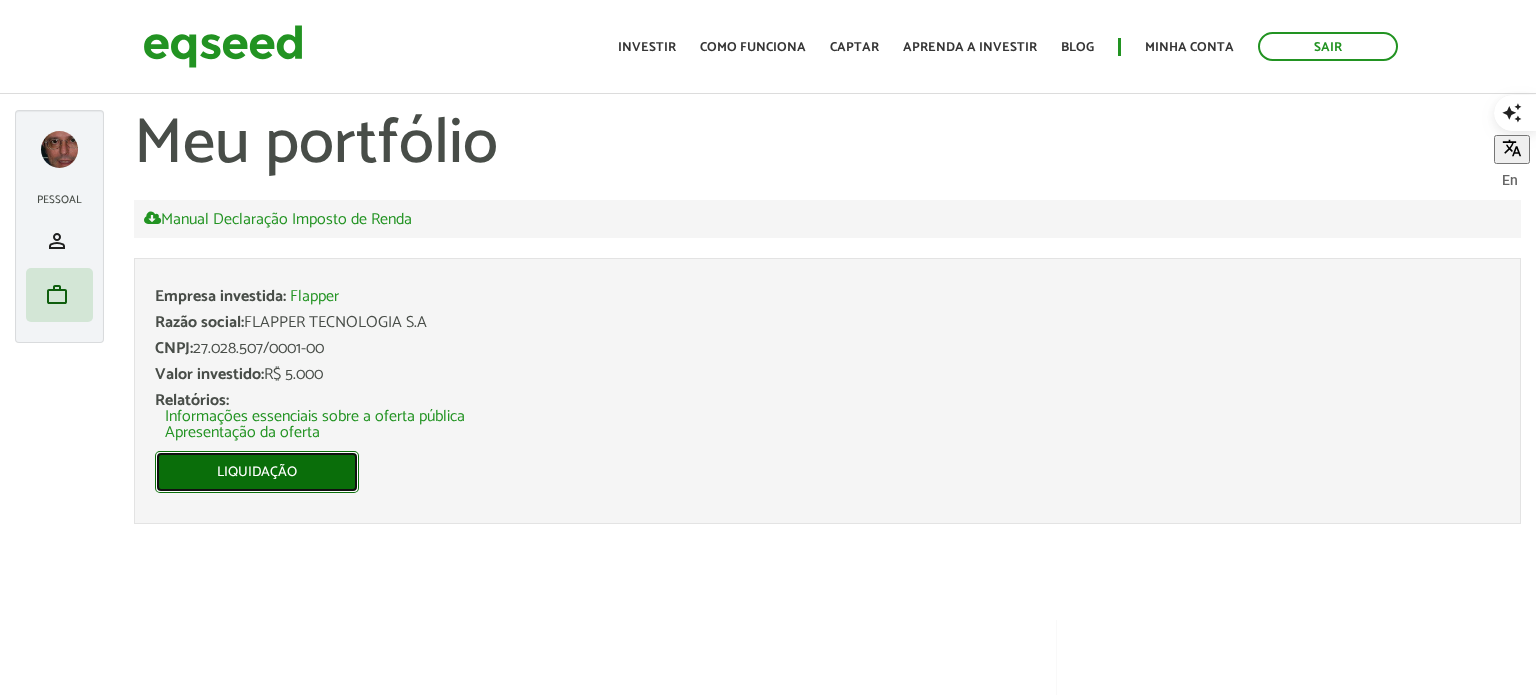 click on "Liquidação" at bounding box center (257, 472) 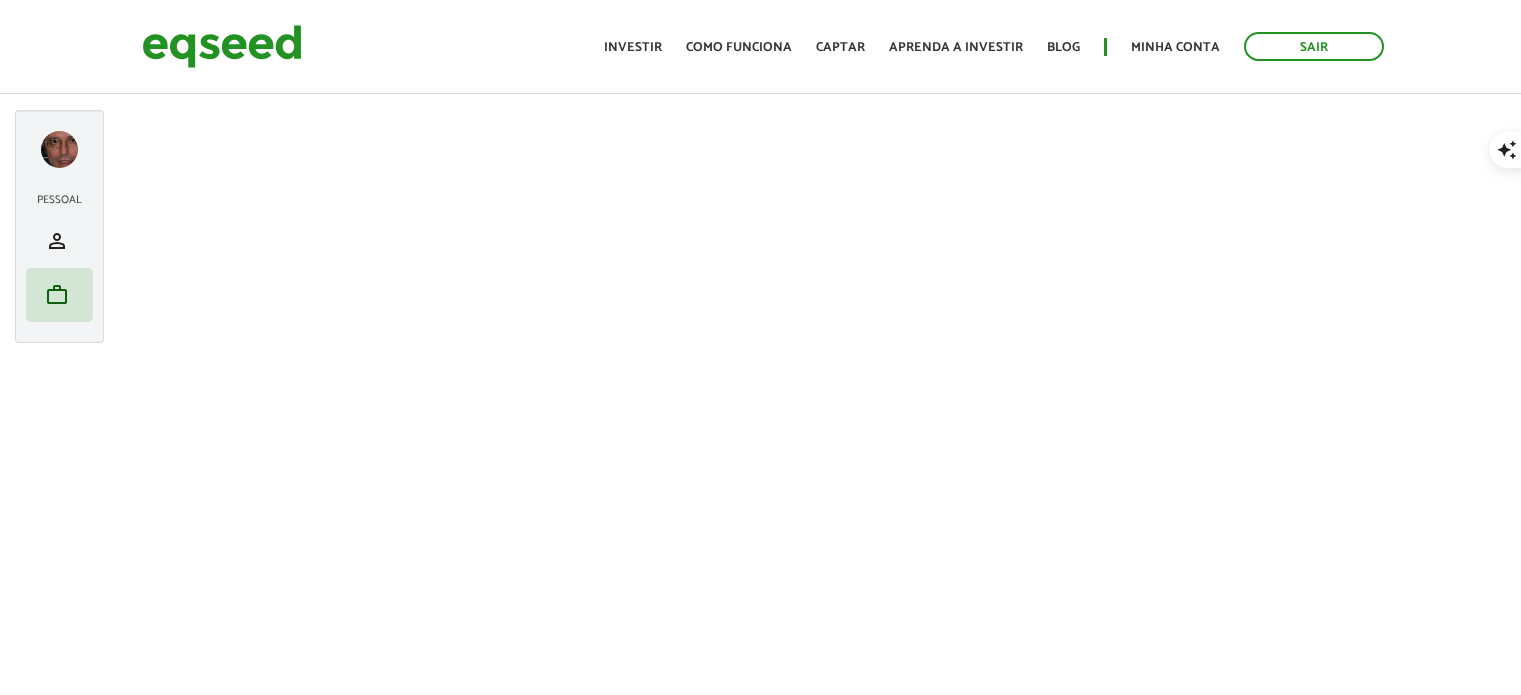 scroll, scrollTop: 0, scrollLeft: 0, axis: both 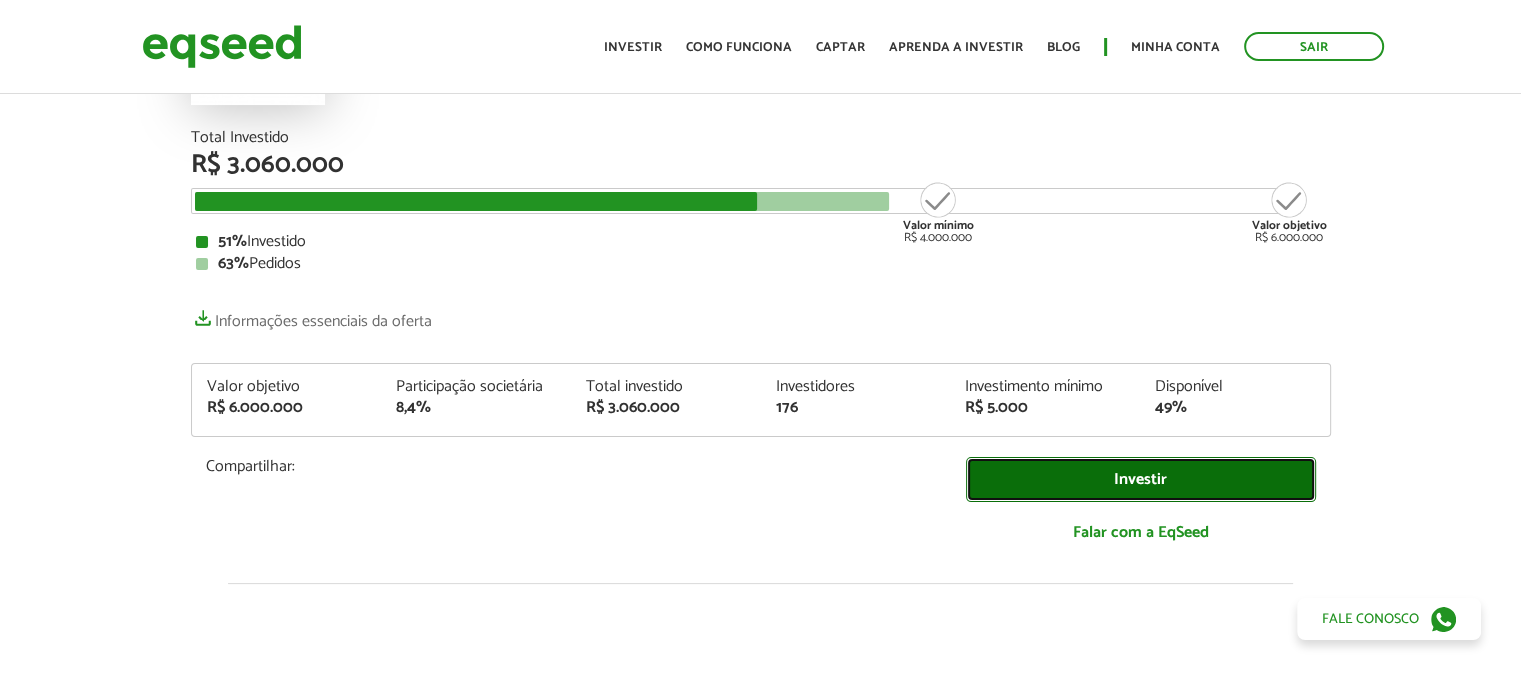 click on "Investir" at bounding box center (1141, 479) 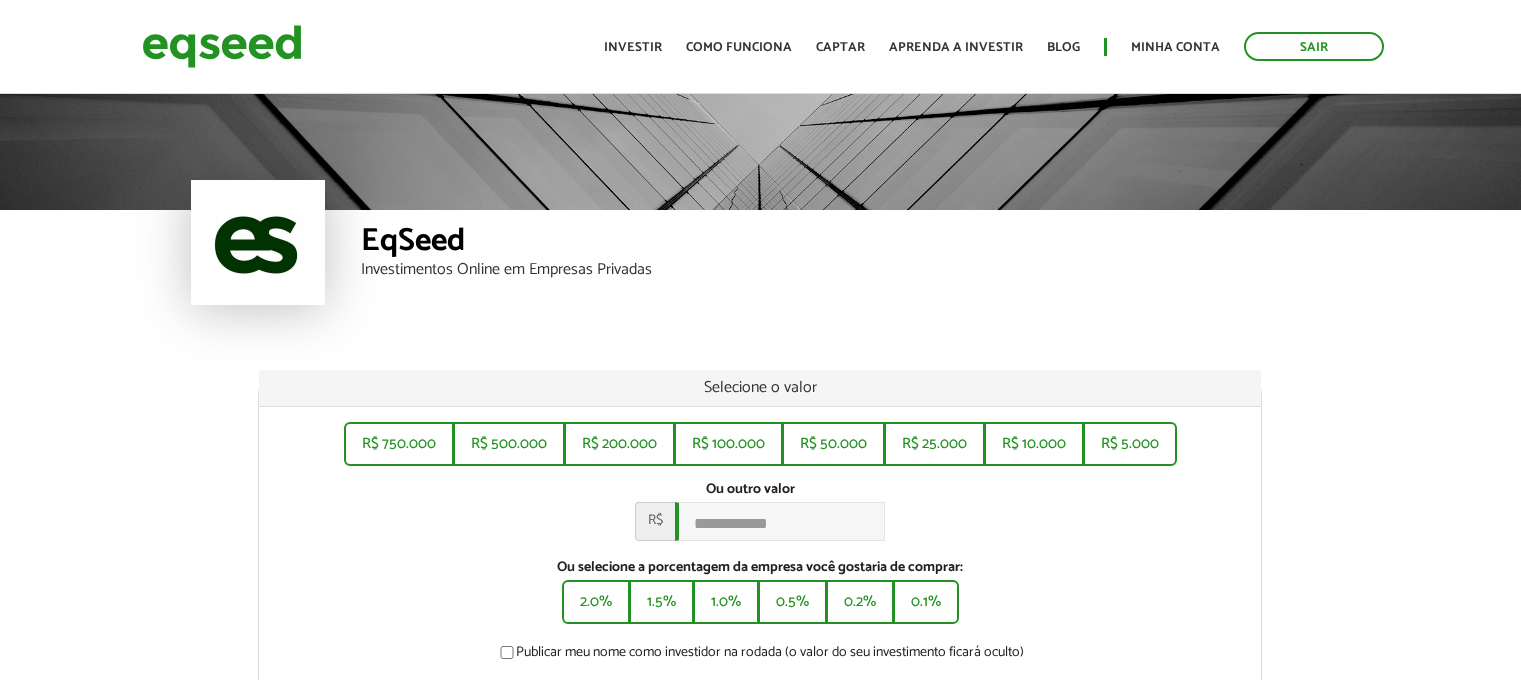 scroll, scrollTop: 0, scrollLeft: 0, axis: both 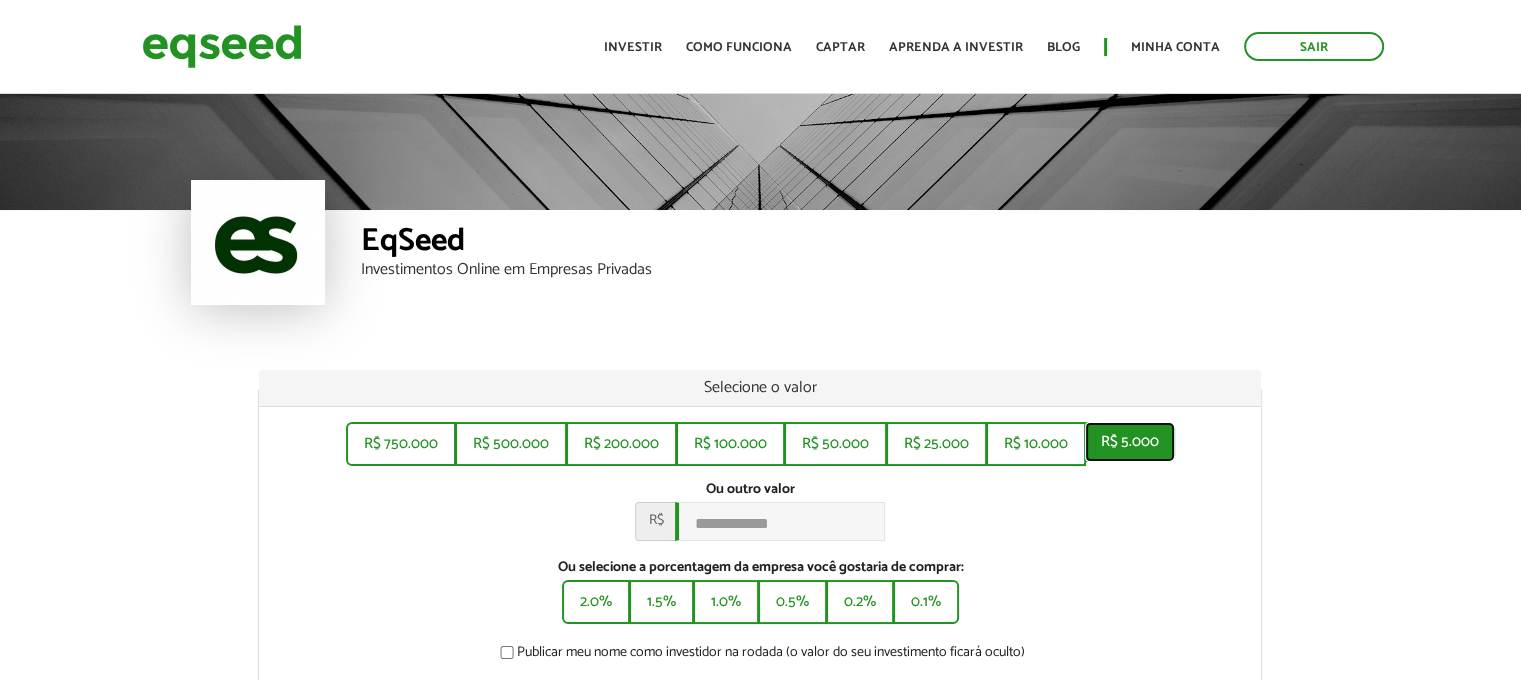click on "R$ 5.000" at bounding box center (1130, 442) 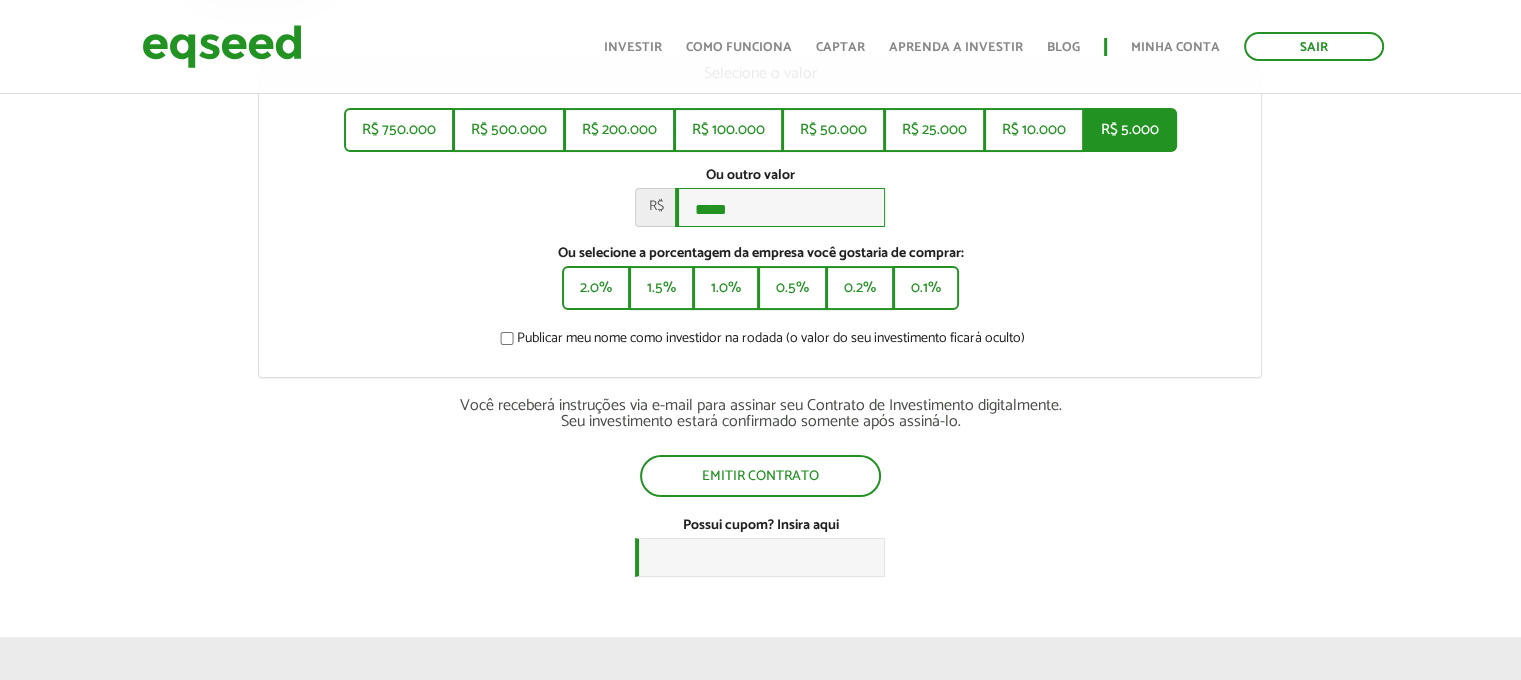 scroll, scrollTop: 400, scrollLeft: 0, axis: vertical 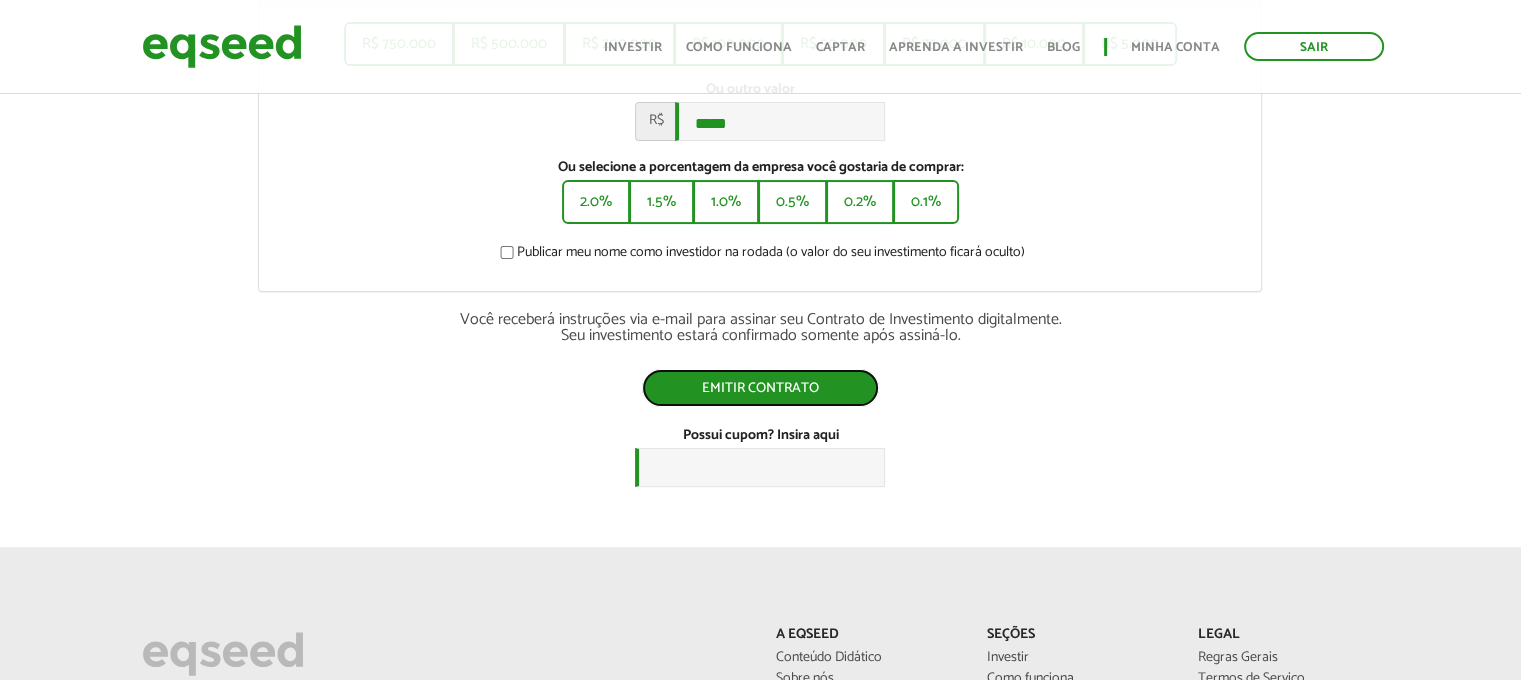 click on "Emitir contrato" at bounding box center [760, 388] 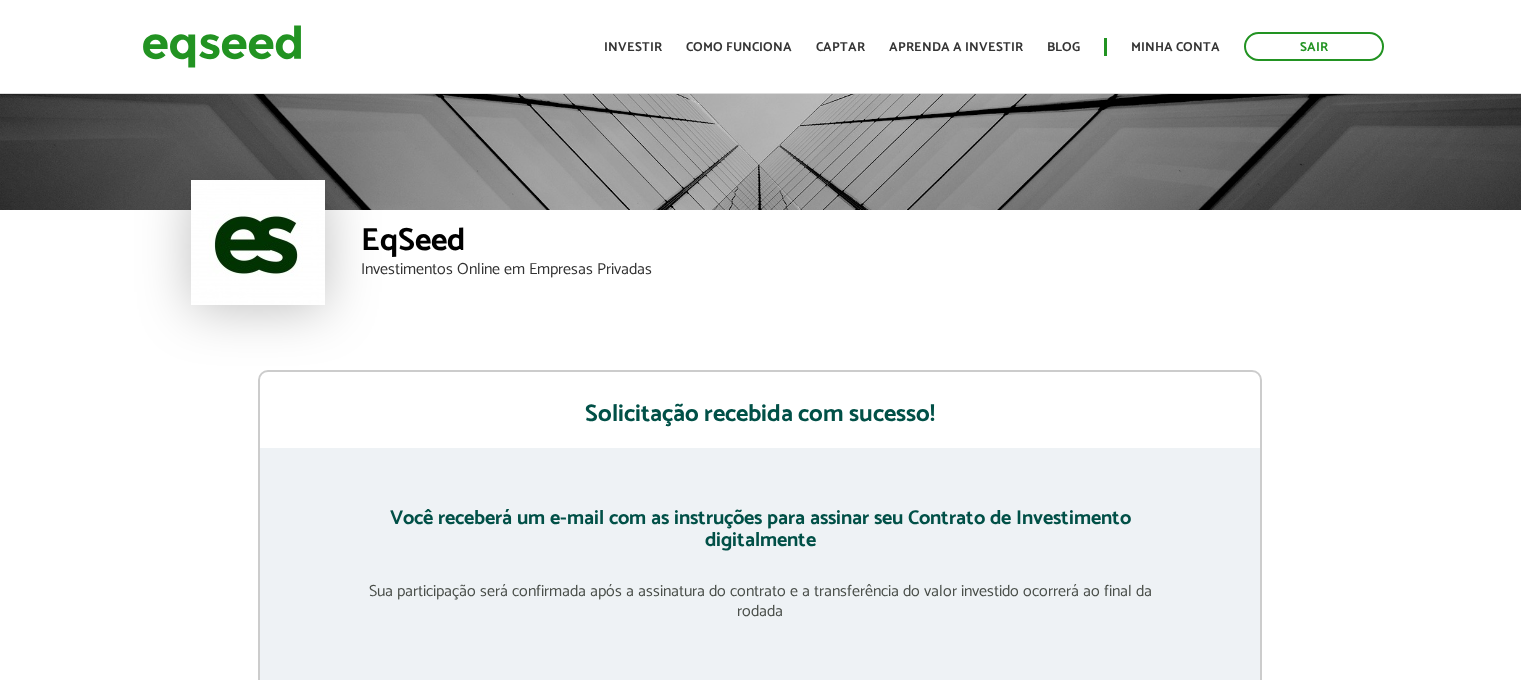 scroll, scrollTop: 0, scrollLeft: 0, axis: both 